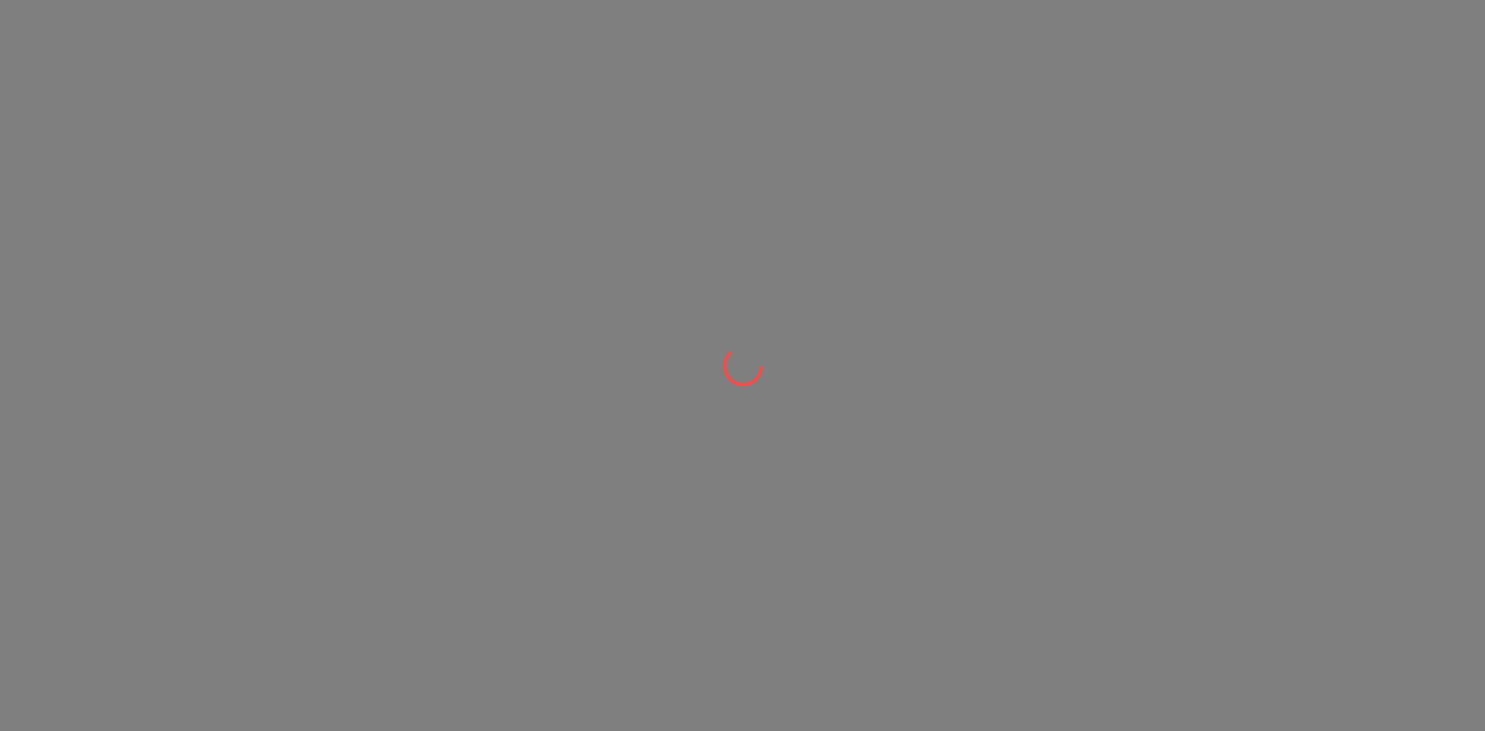 scroll, scrollTop: 0, scrollLeft: 0, axis: both 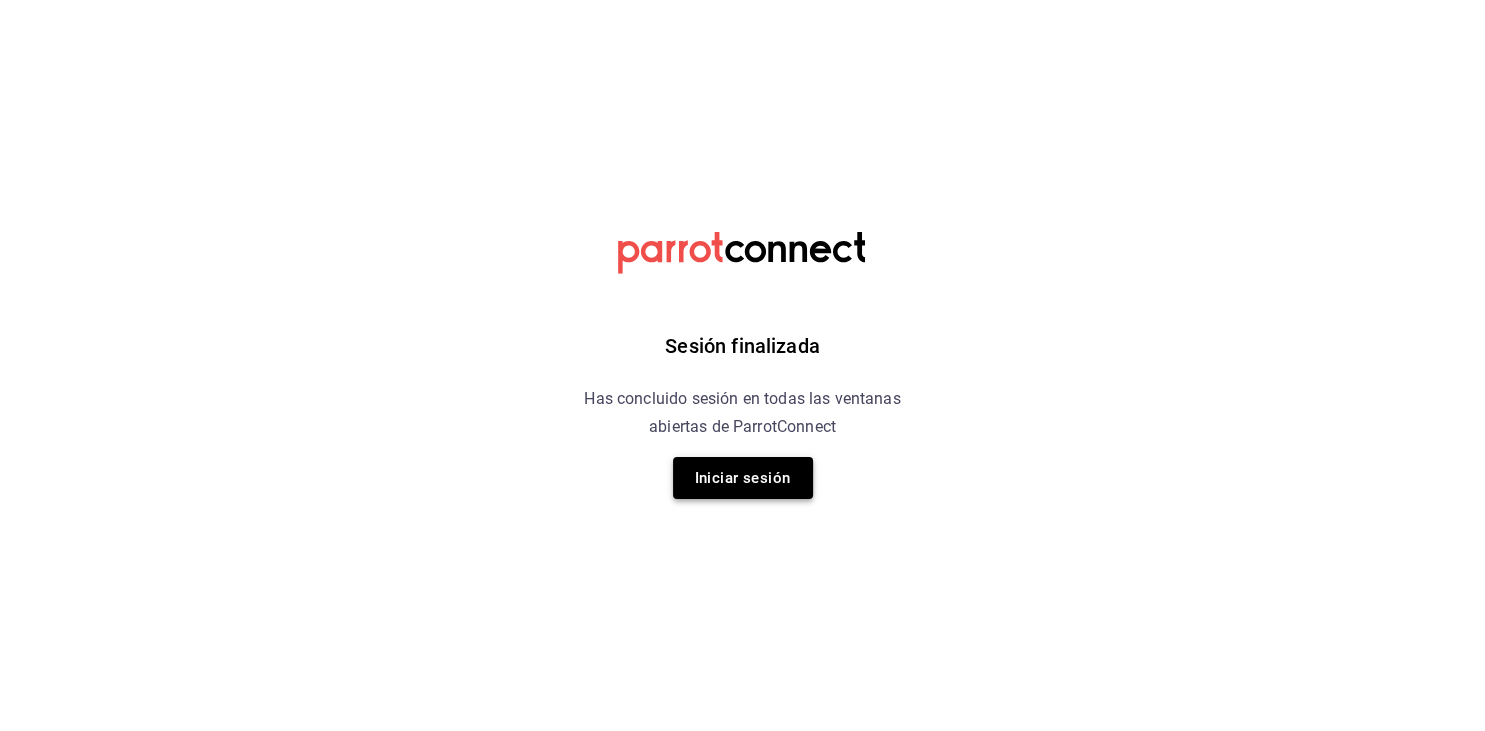 click on "Iniciar sesión" at bounding box center (743, 478) 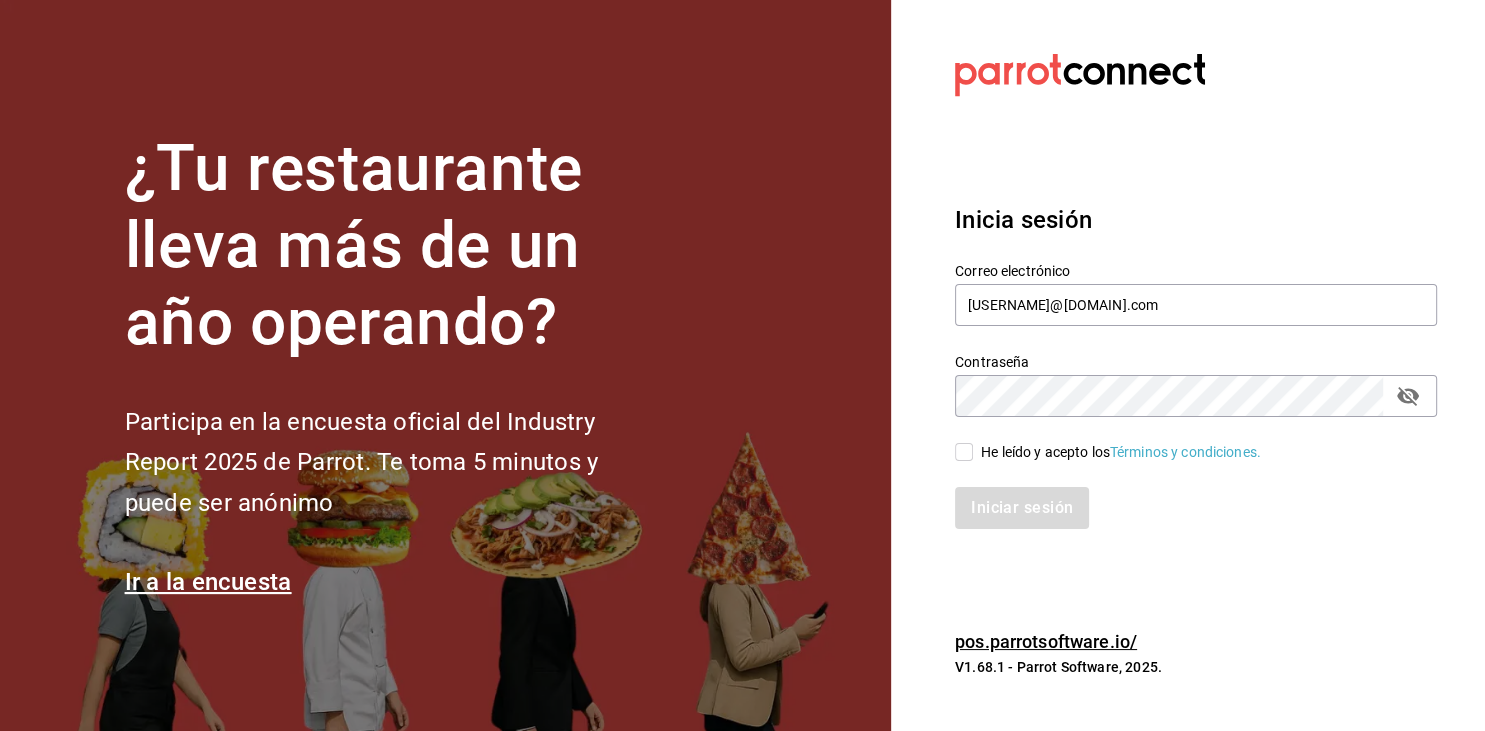 drag, startPoint x: 967, startPoint y: 452, endPoint x: 970, endPoint y: 462, distance: 10.440307 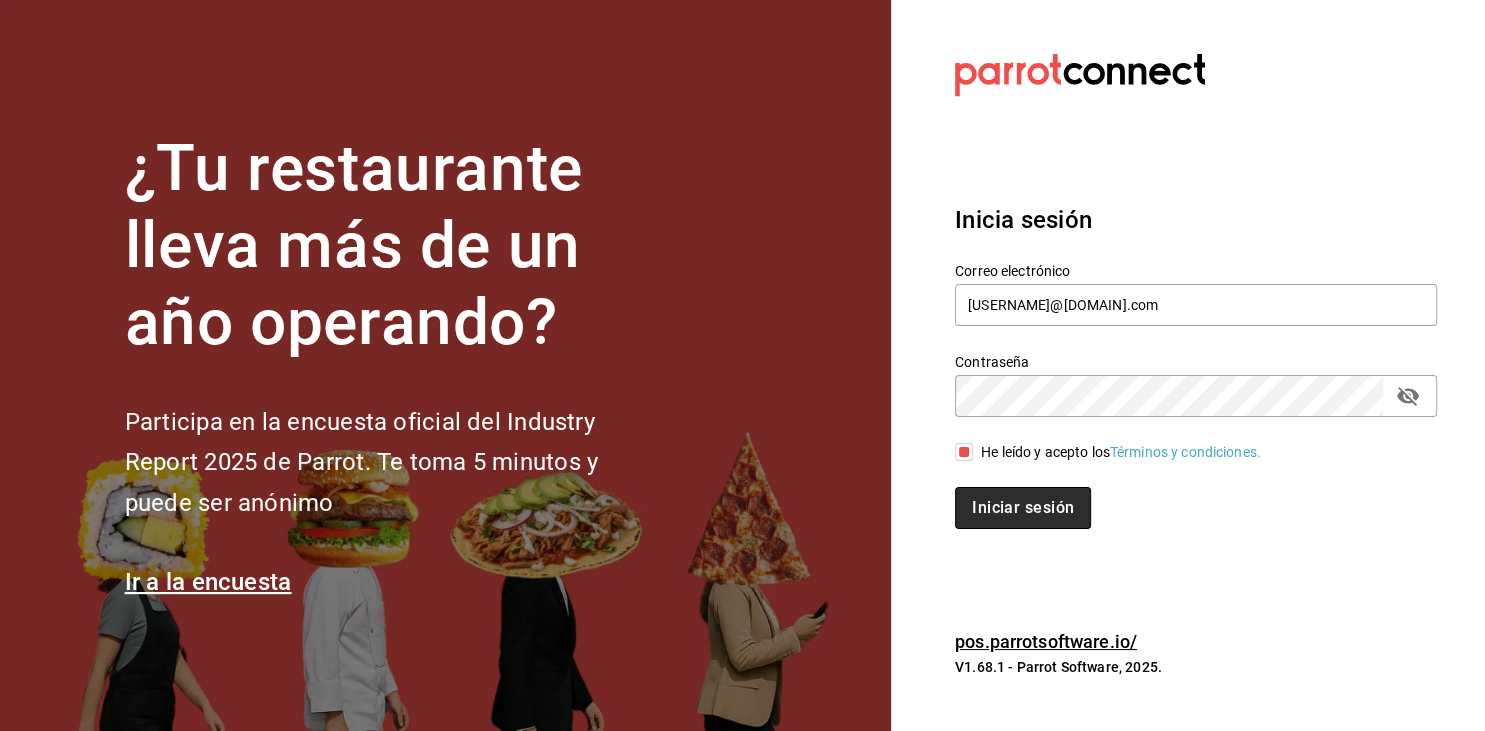 click on "Iniciar sesión" at bounding box center [1023, 508] 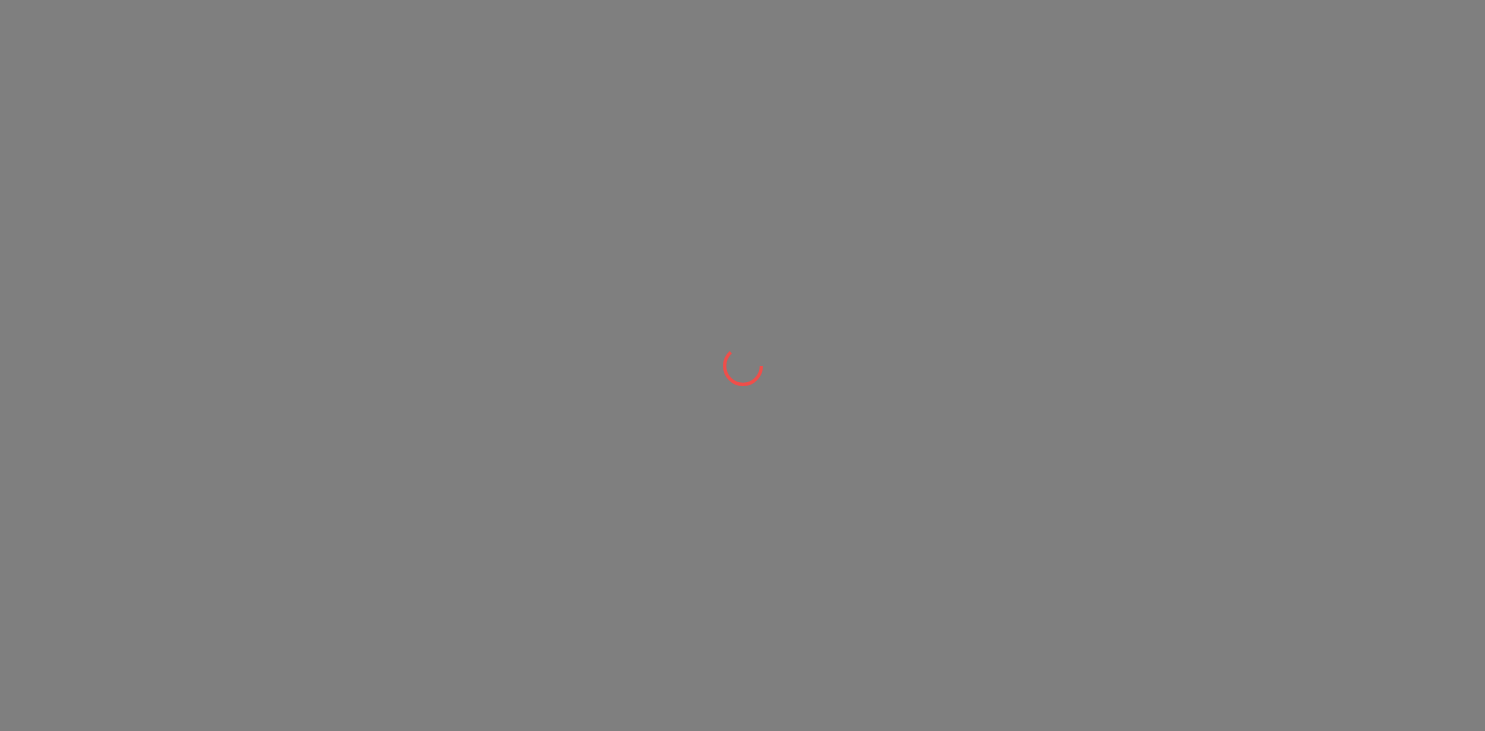 scroll, scrollTop: 0, scrollLeft: 0, axis: both 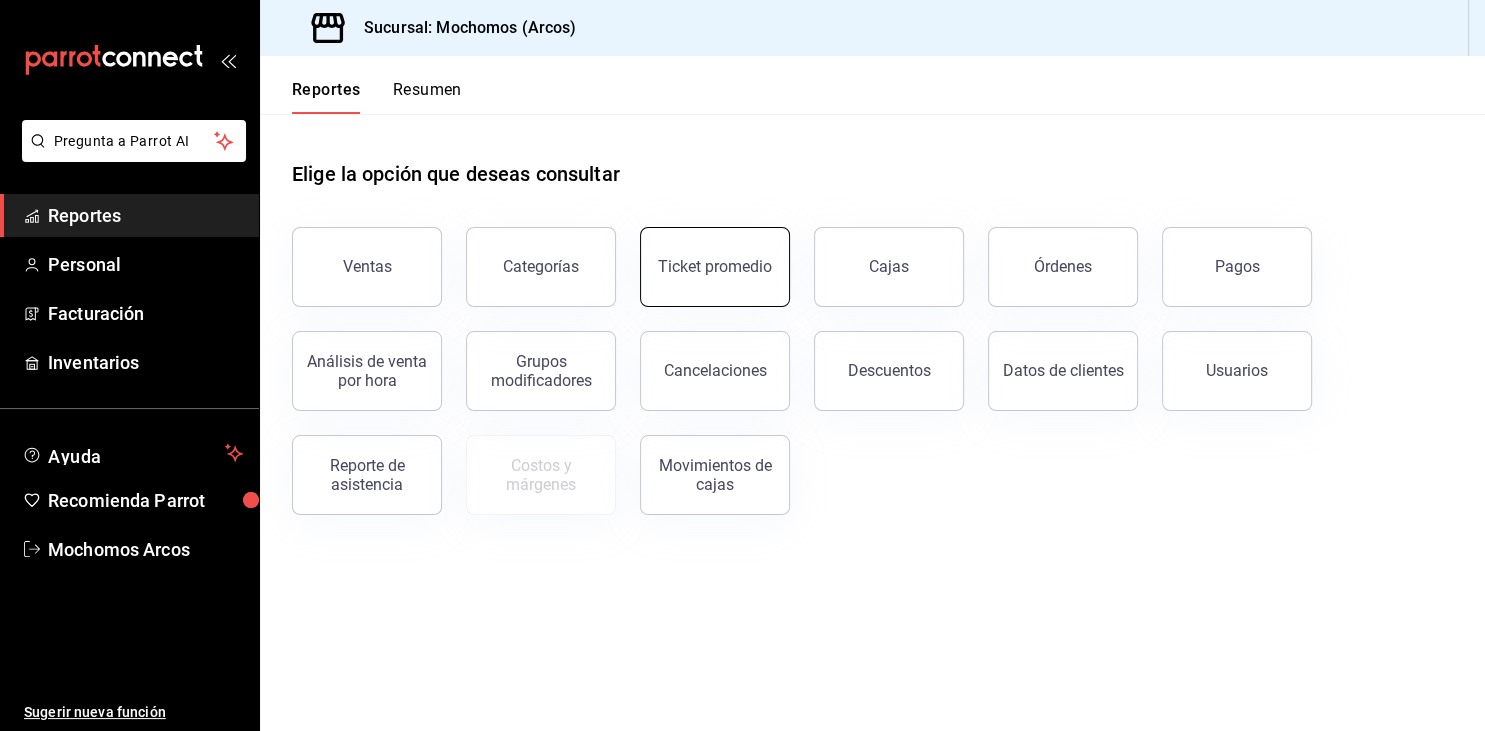 click on "Ticket promedio" at bounding box center (715, 267) 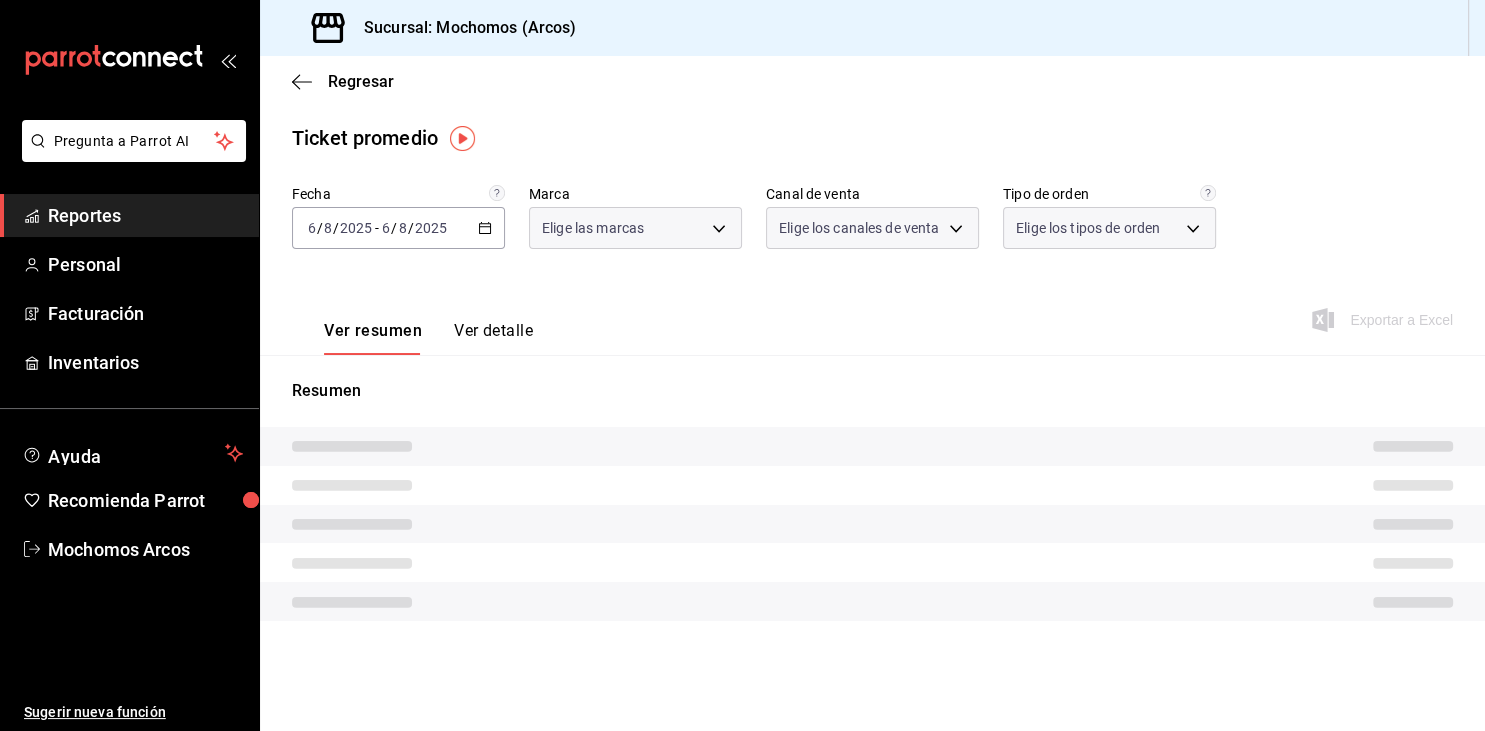 type on "dd36a3dd-8c35-4563-bc3a-0ae6137ce787" 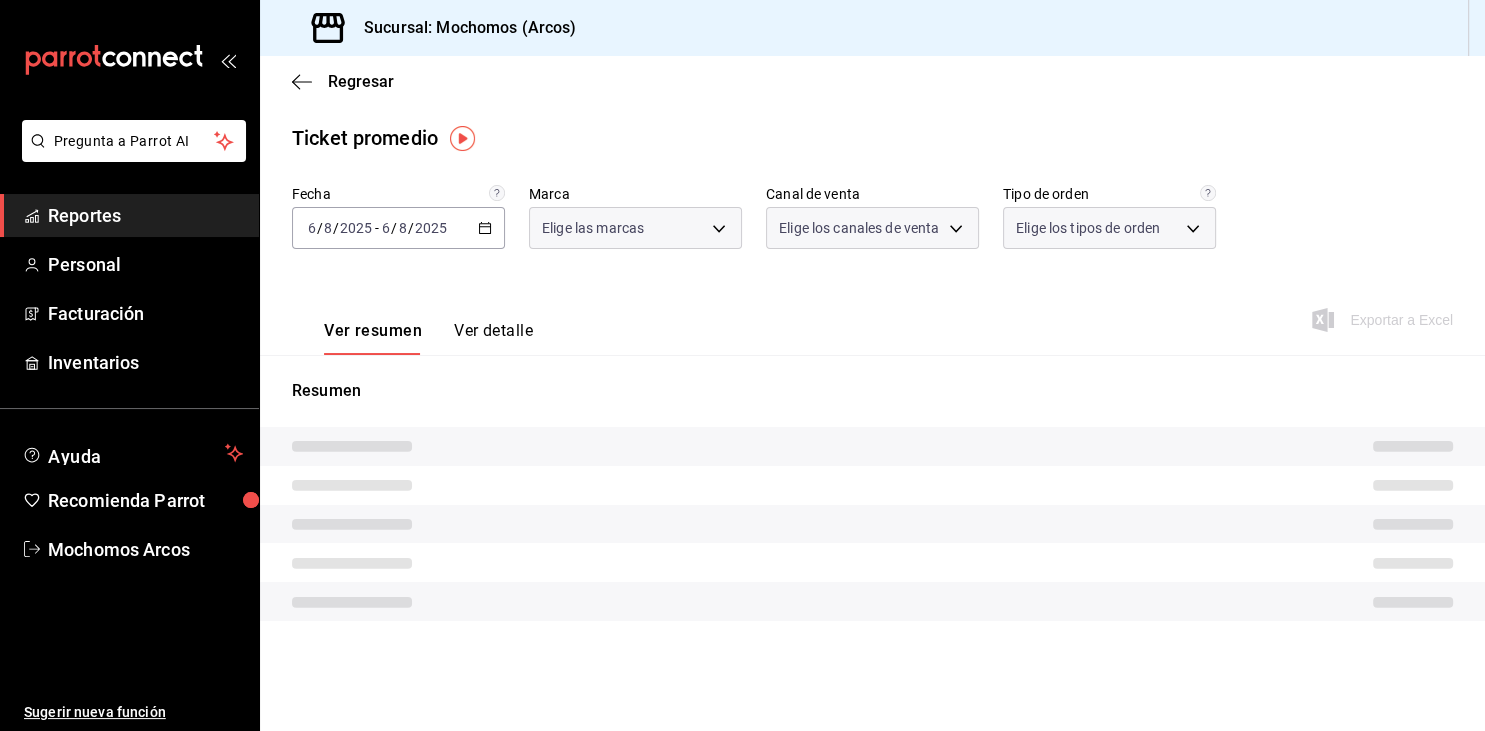 type on "PARROT,UBER_EATS,RAPPI,DIDI_FOOD,ONLINE" 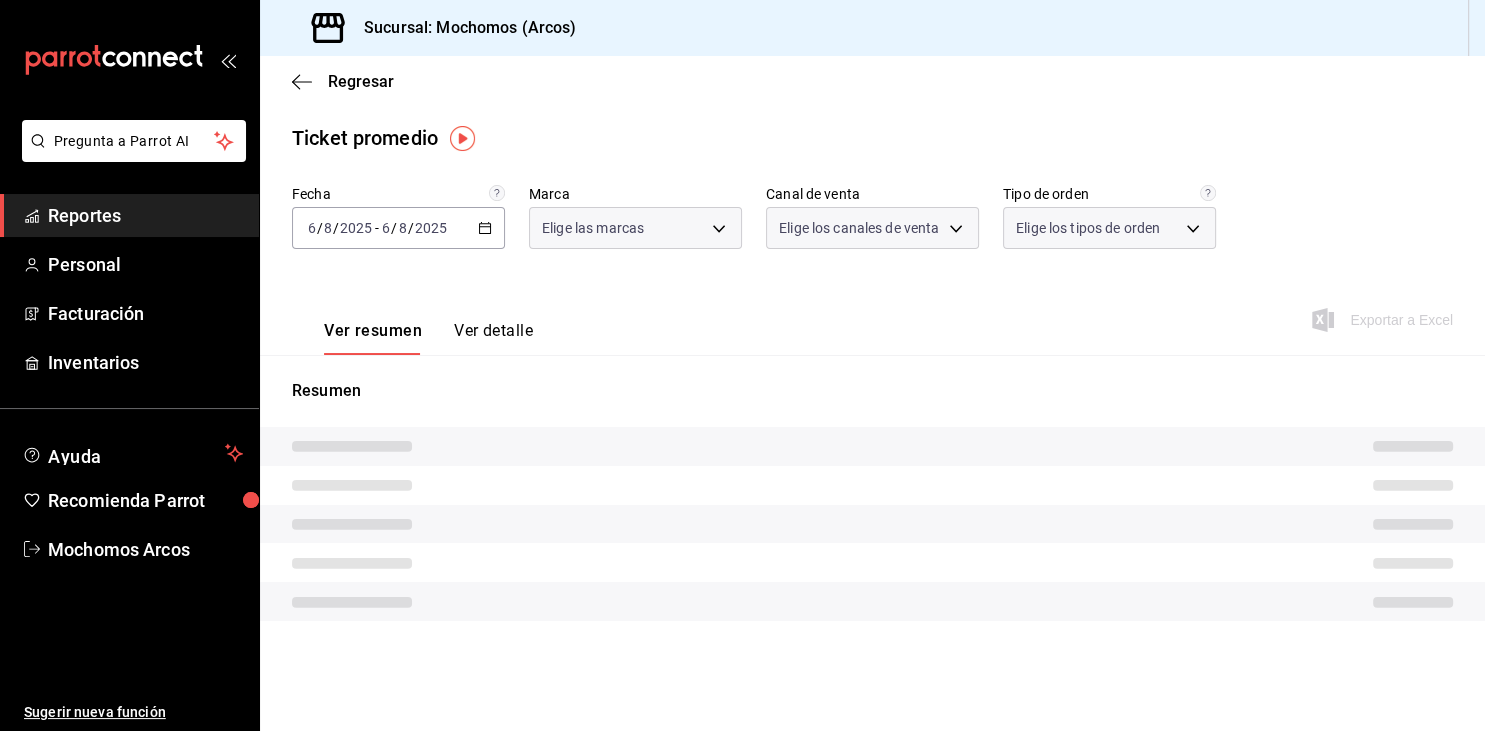 type on "c6b8ee8d-4955-4723-bae1-372b147e207b,27be71f3-ce18-4cfa-bd3b-e966efc6a73f,EXTERNAL" 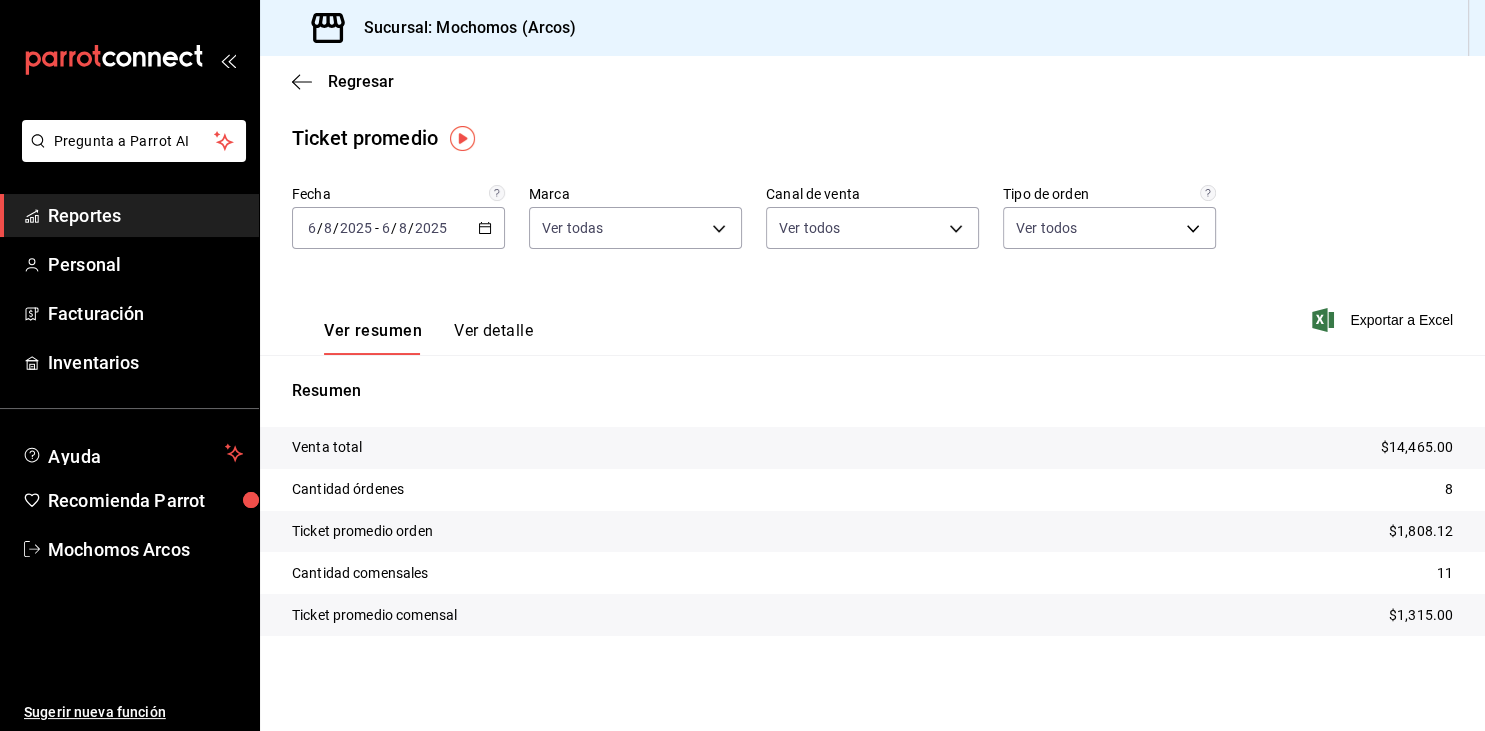 click on "2025-08-06 6 / 8 / 2025 - 2025-08-06 6 / 8 / 2025" at bounding box center (398, 228) 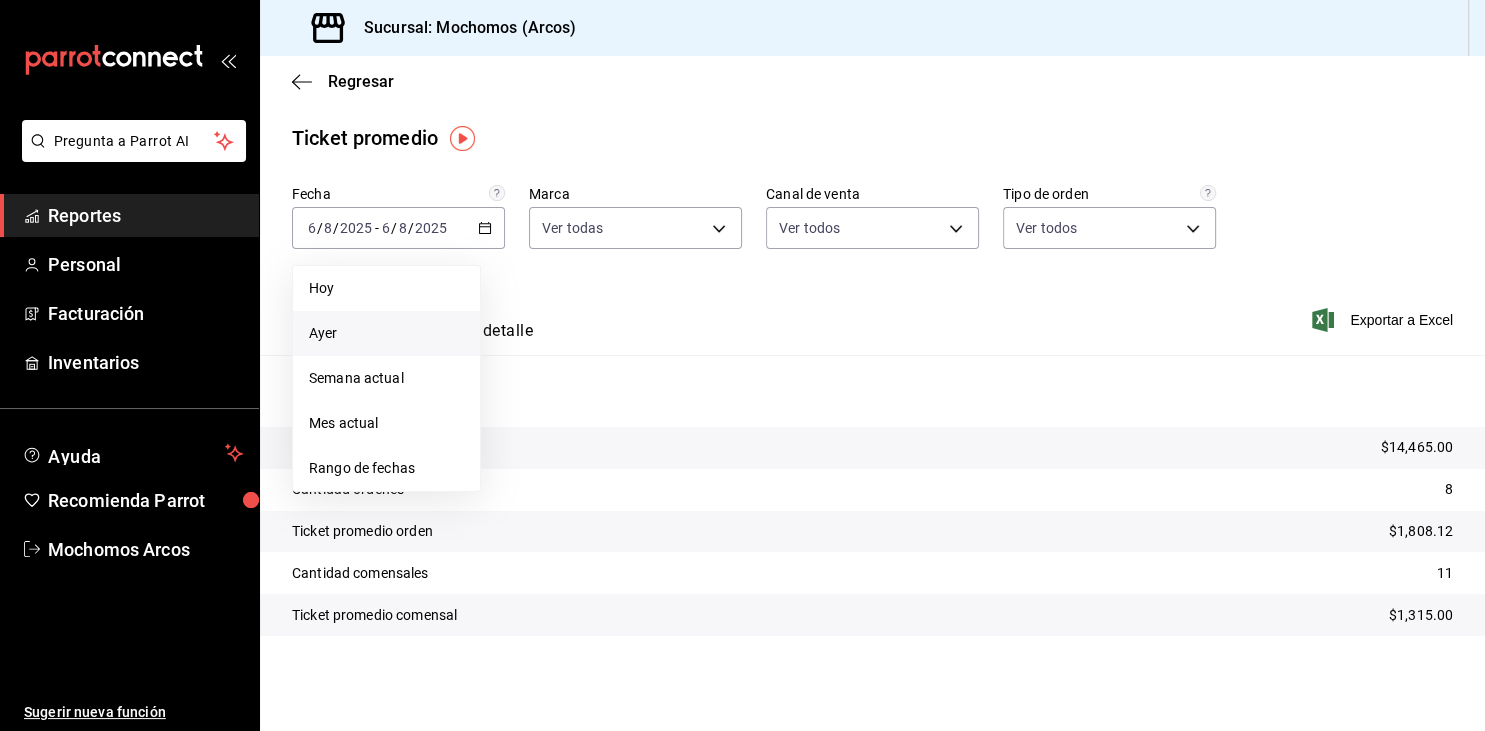 click on "Ayer" at bounding box center [386, 333] 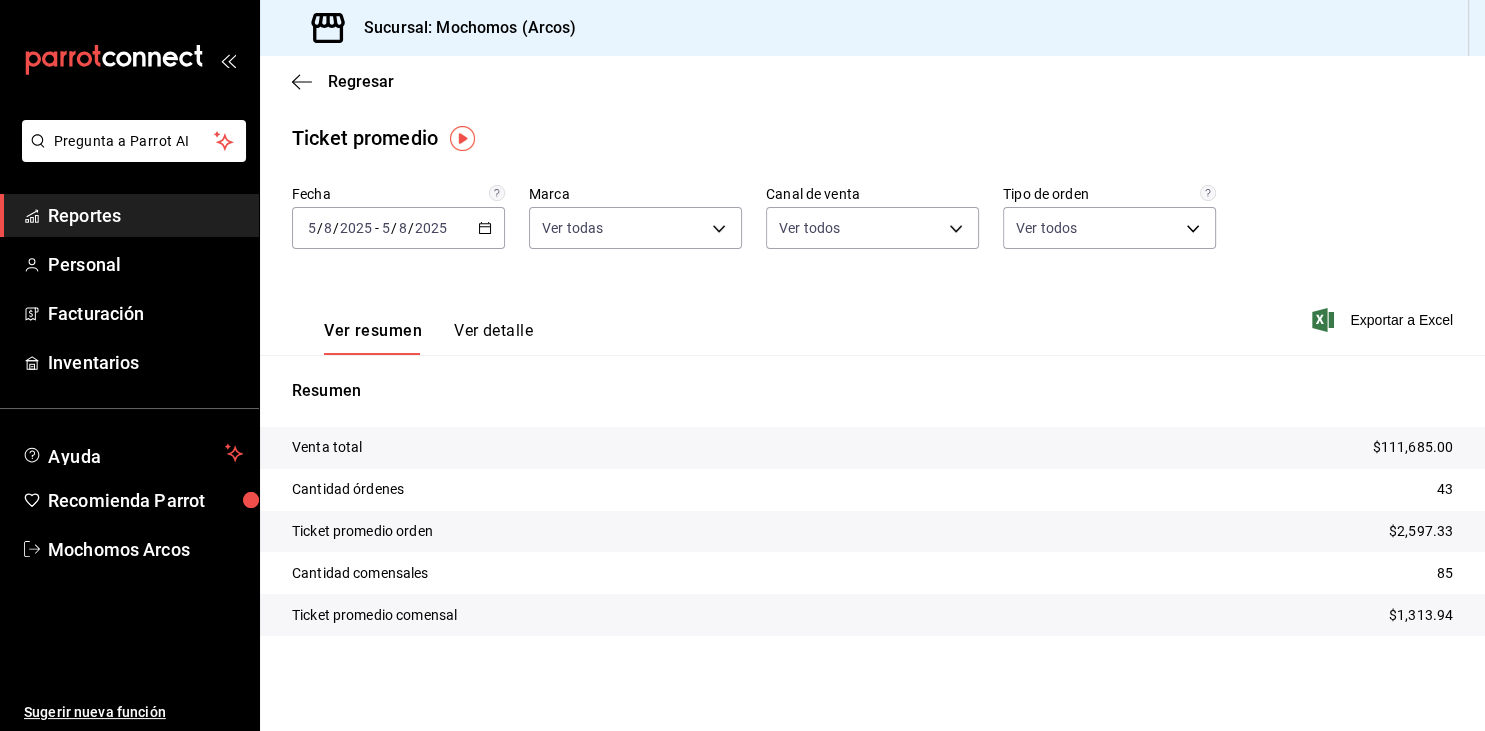 click on "Reportes" at bounding box center [145, 215] 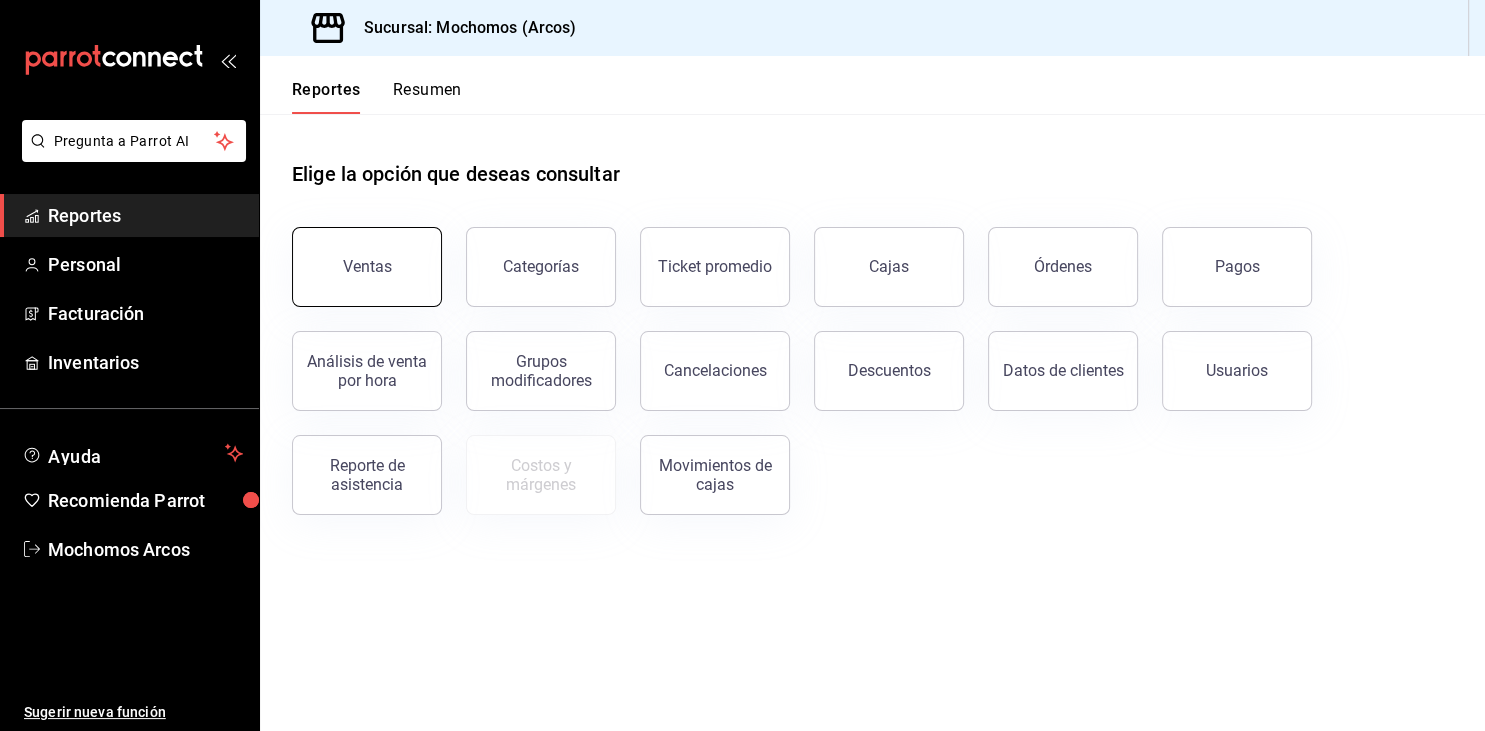 click on "Ventas" at bounding box center (367, 267) 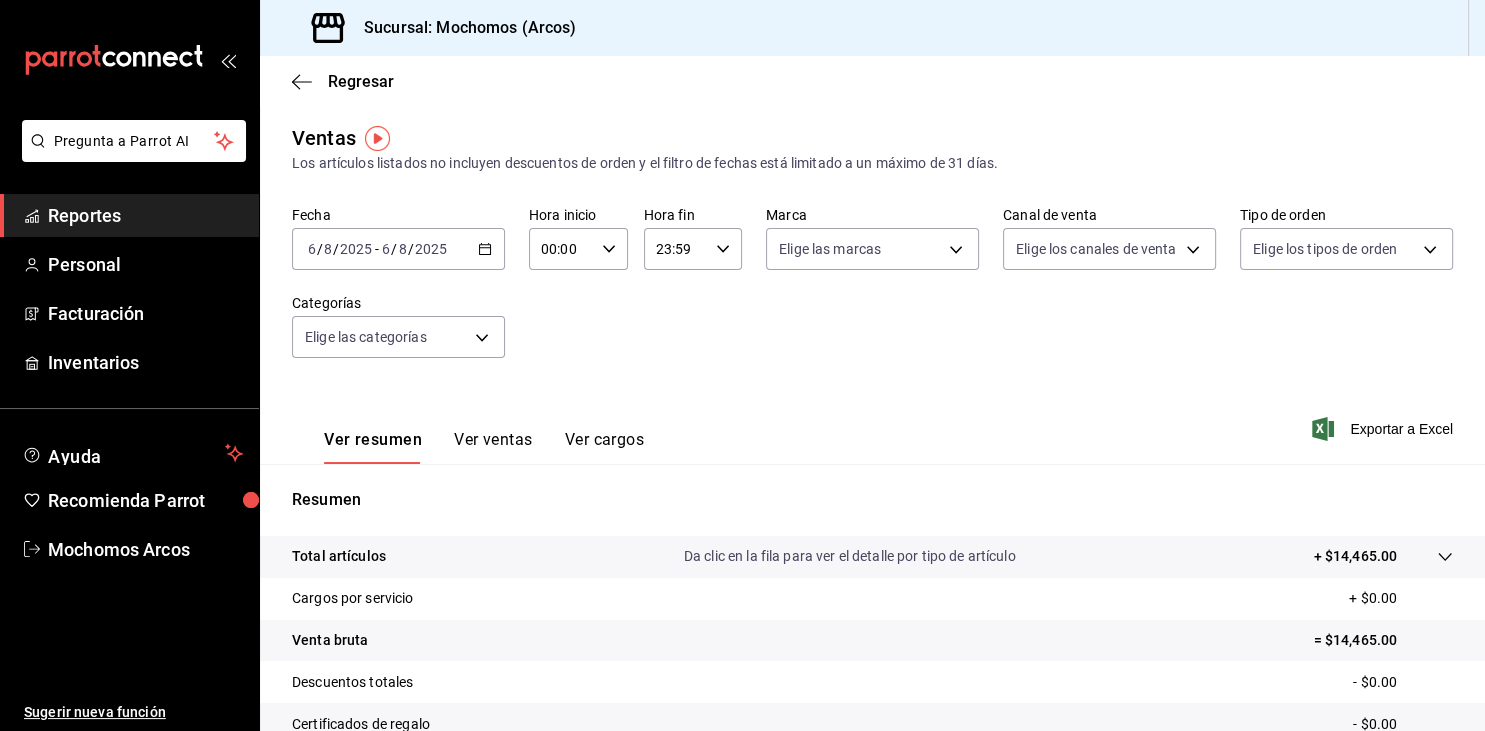 click on "00:00" at bounding box center (561, 249) 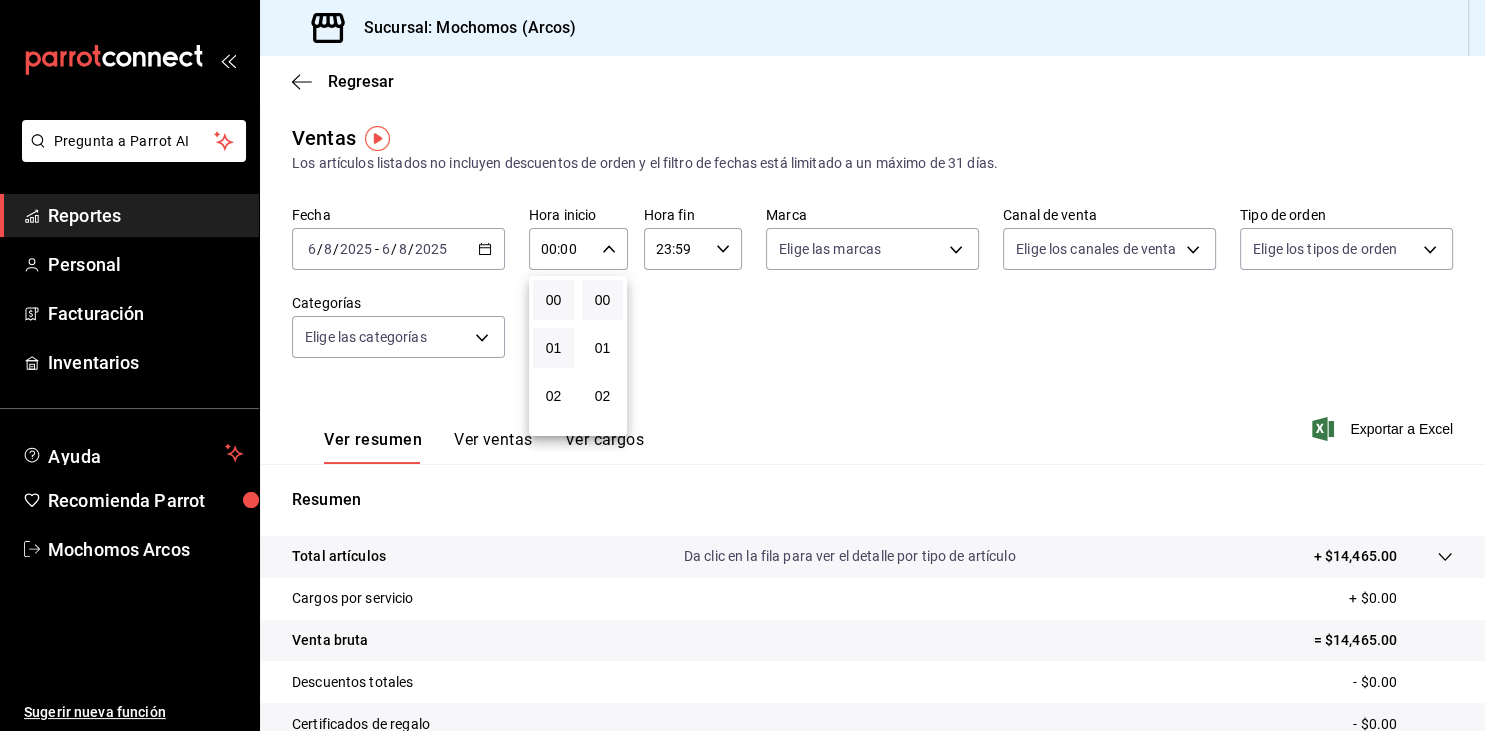 scroll, scrollTop: 201, scrollLeft: 0, axis: vertical 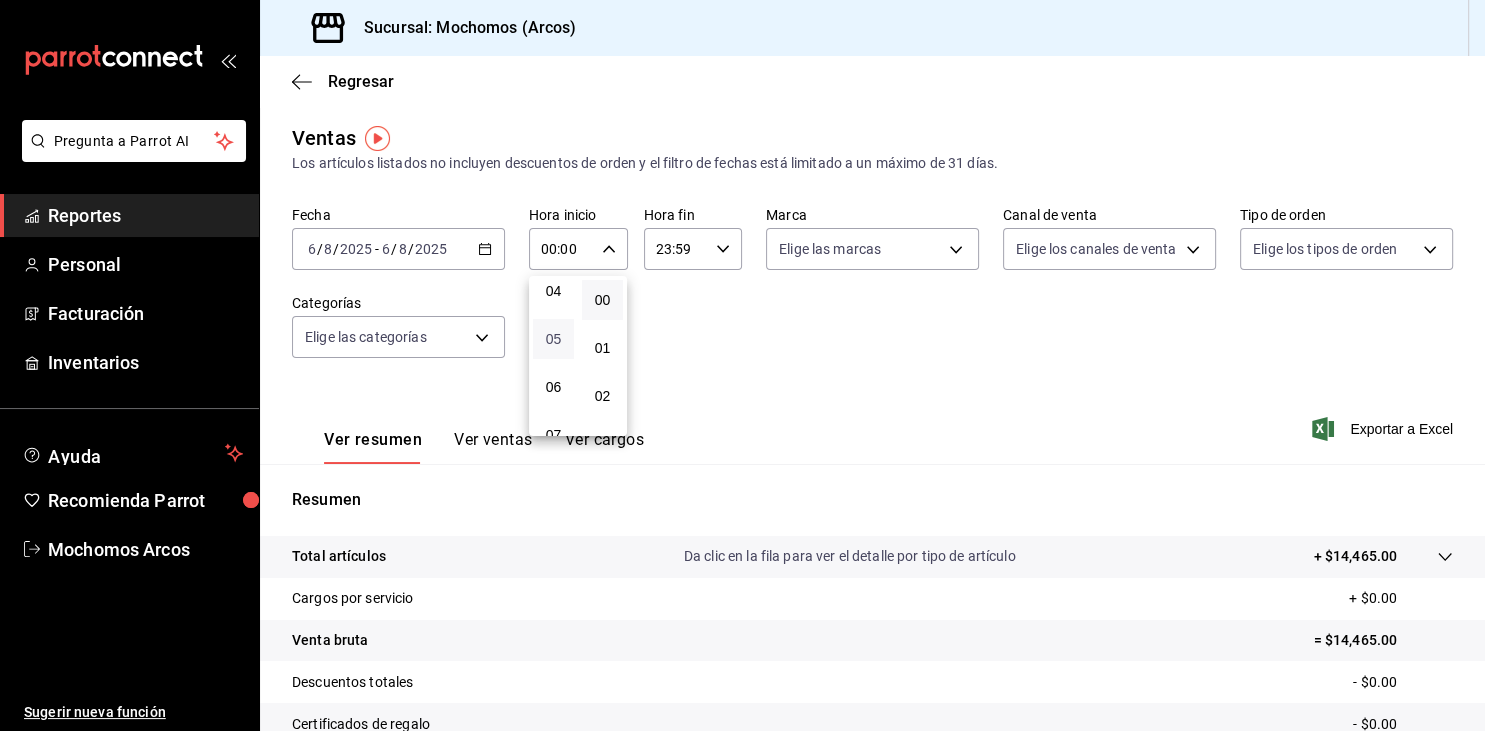 click on "05" at bounding box center [553, 339] 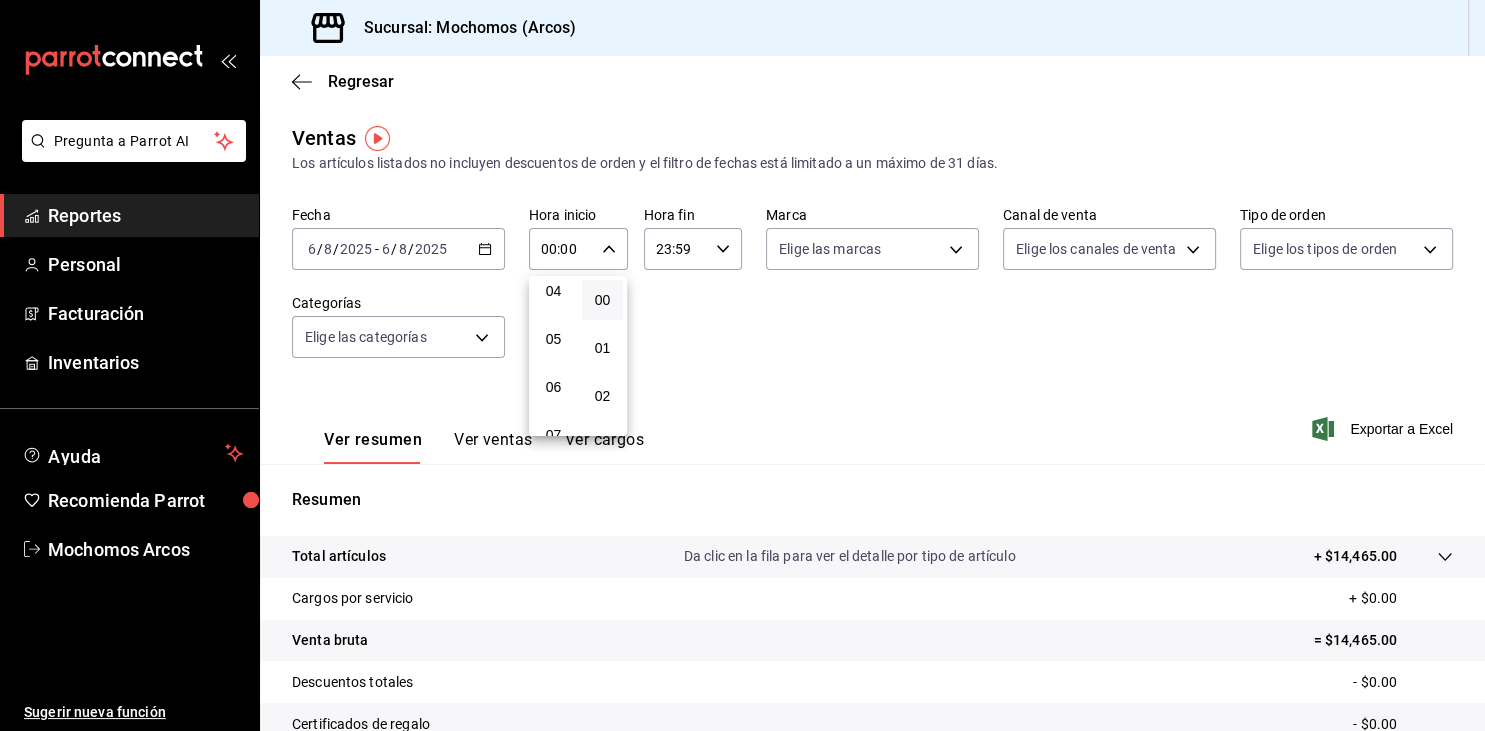 type on "05:00" 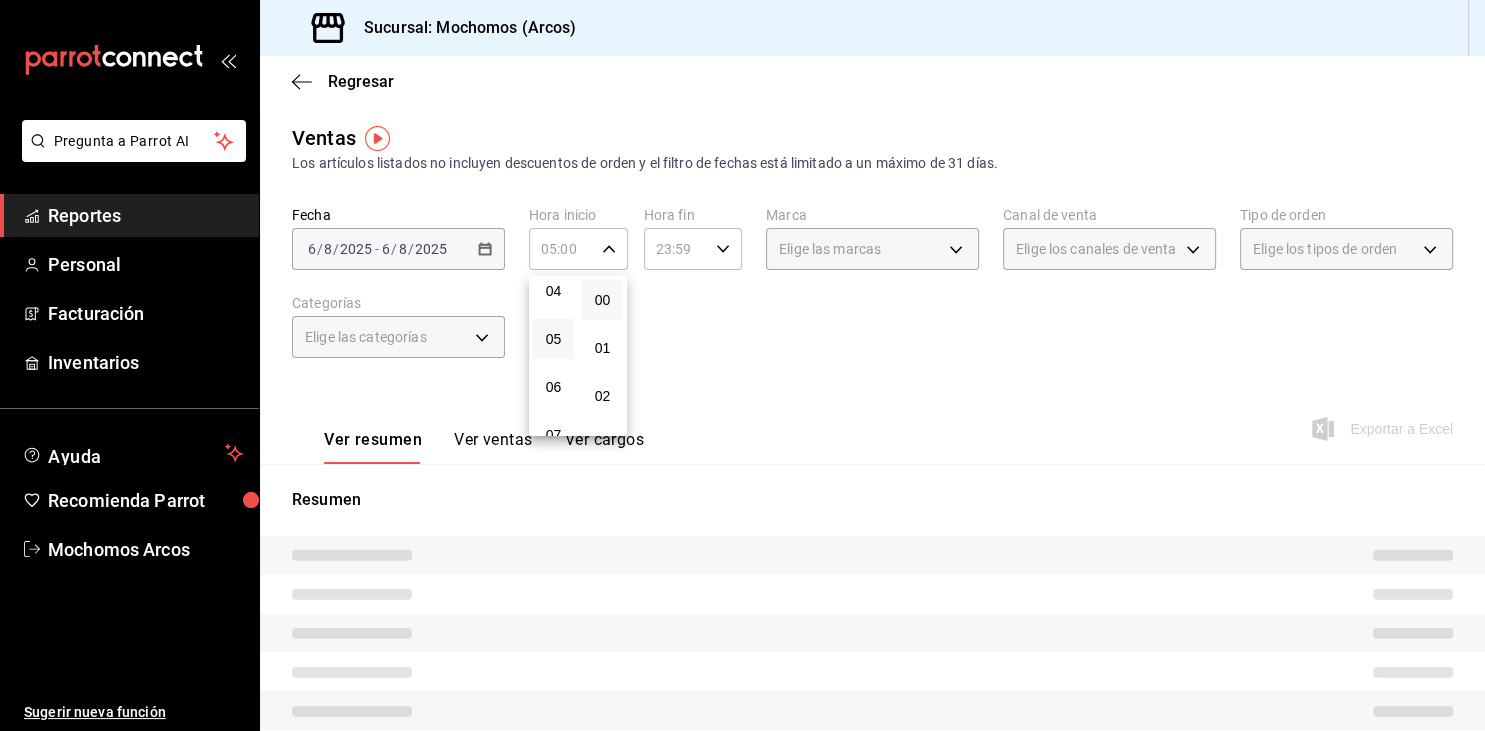 click at bounding box center (742, 365) 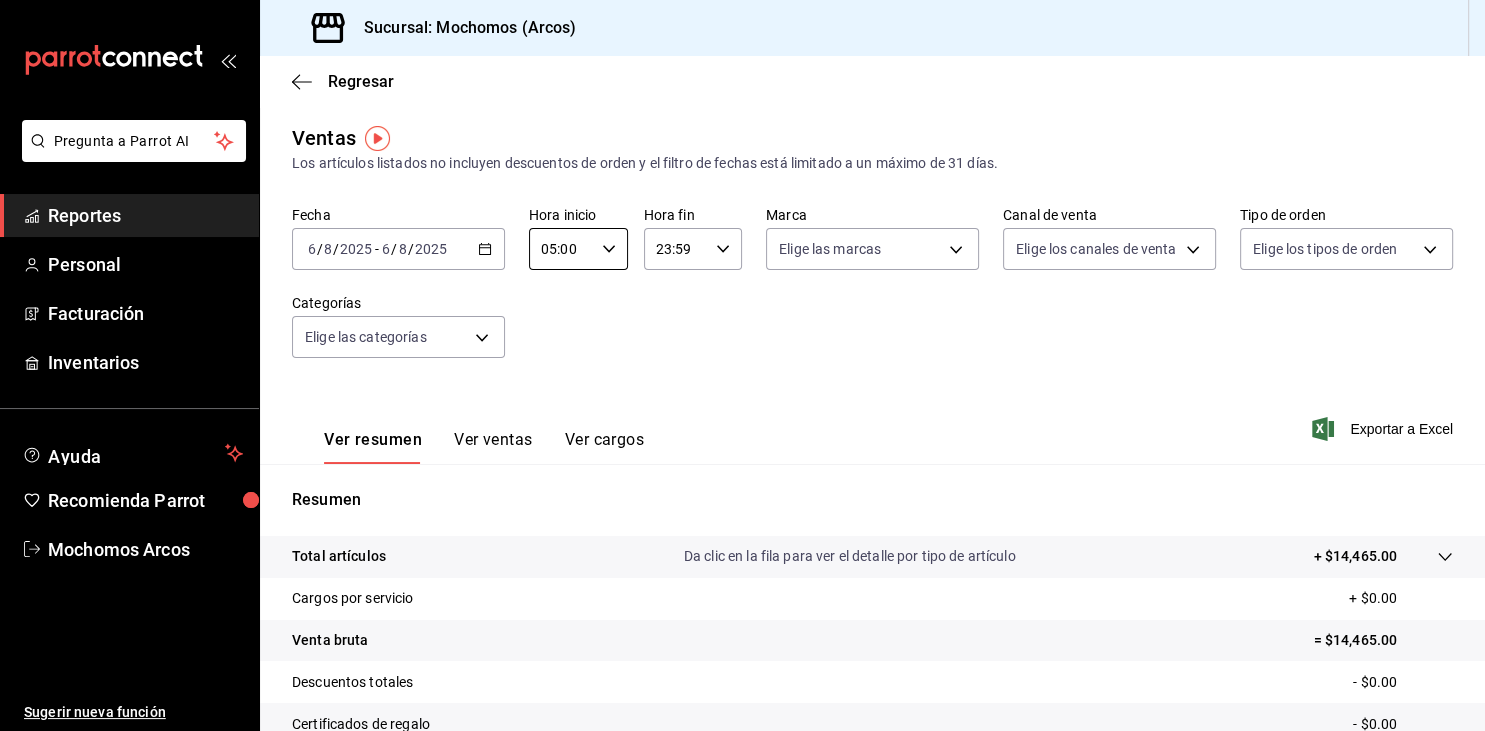 click on "23:59" at bounding box center (676, 249) 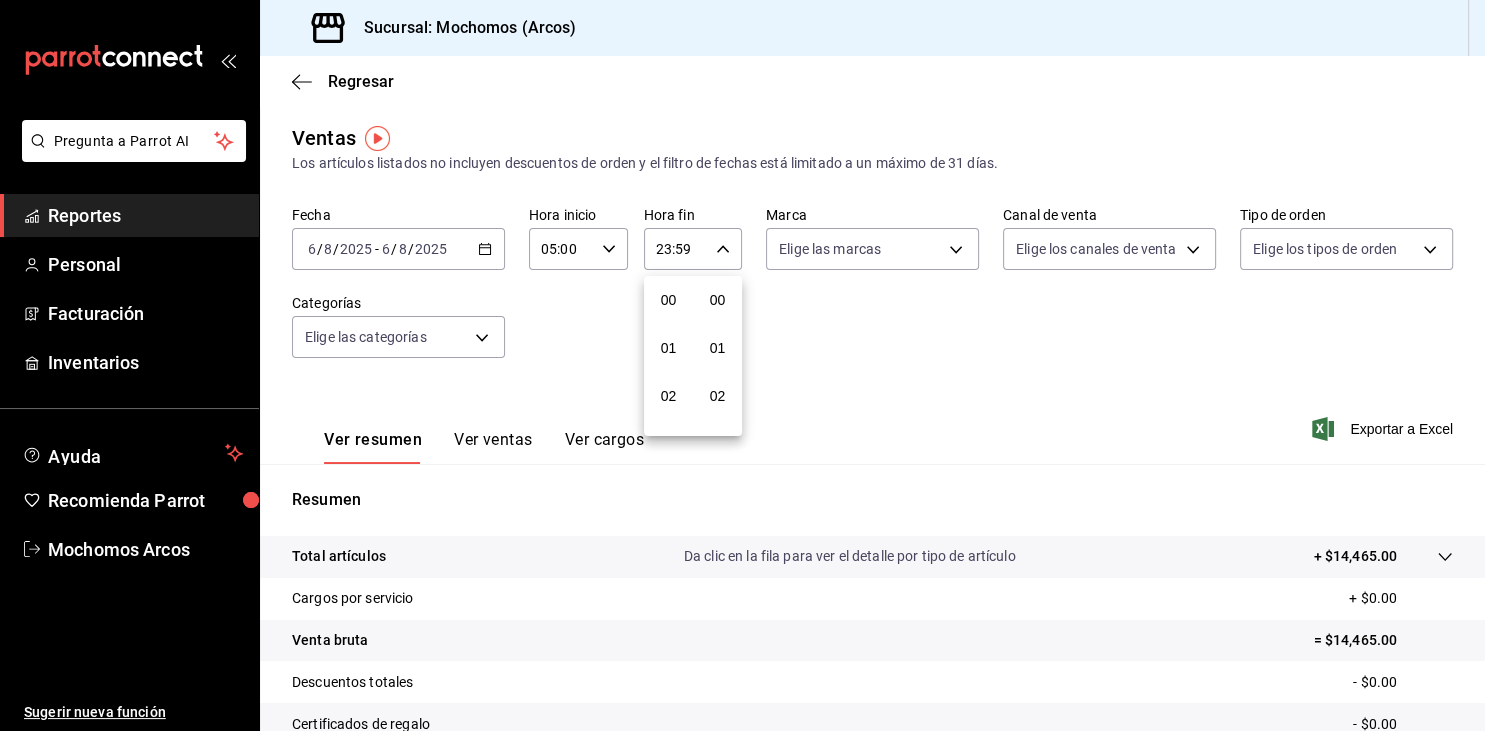 scroll, scrollTop: 1030, scrollLeft: 0, axis: vertical 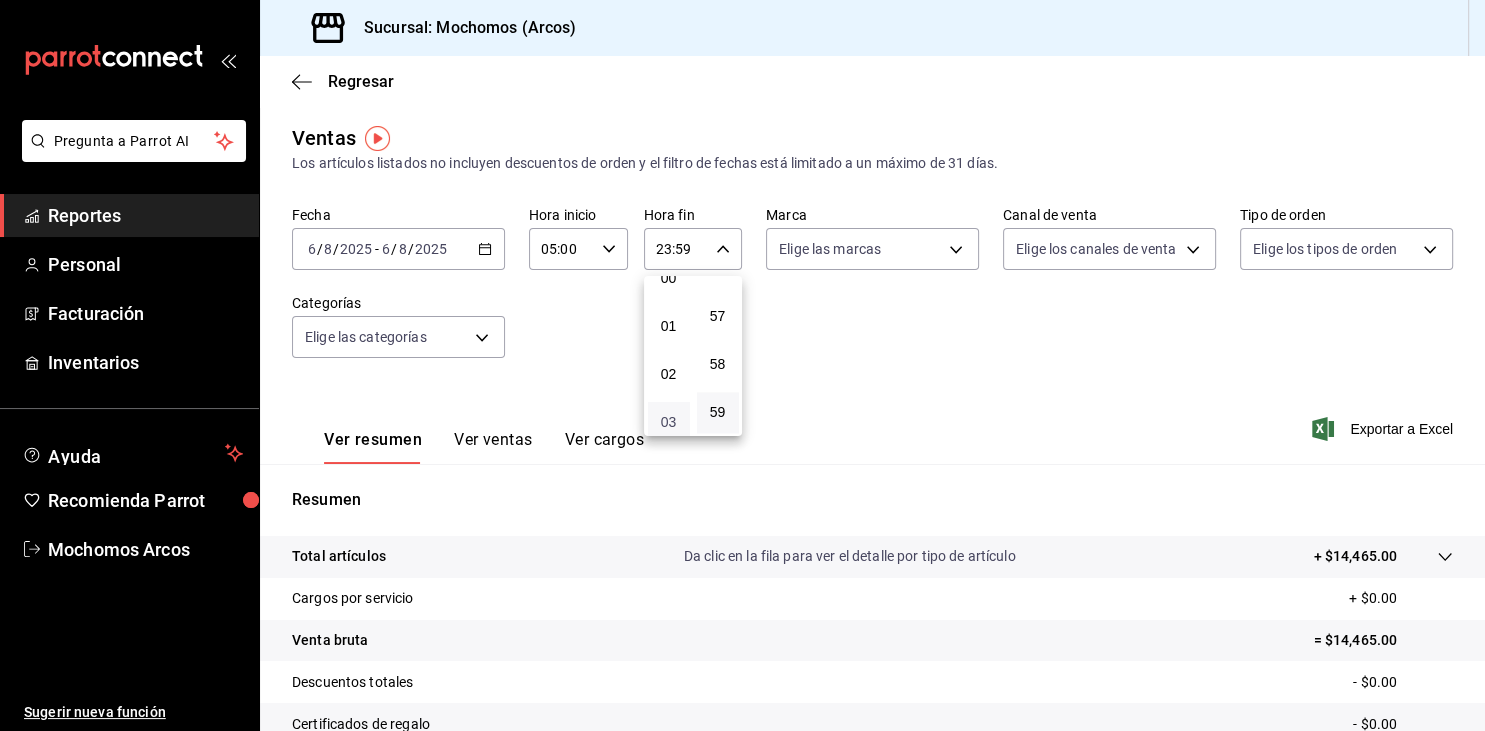 click on "03" at bounding box center (668, 422) 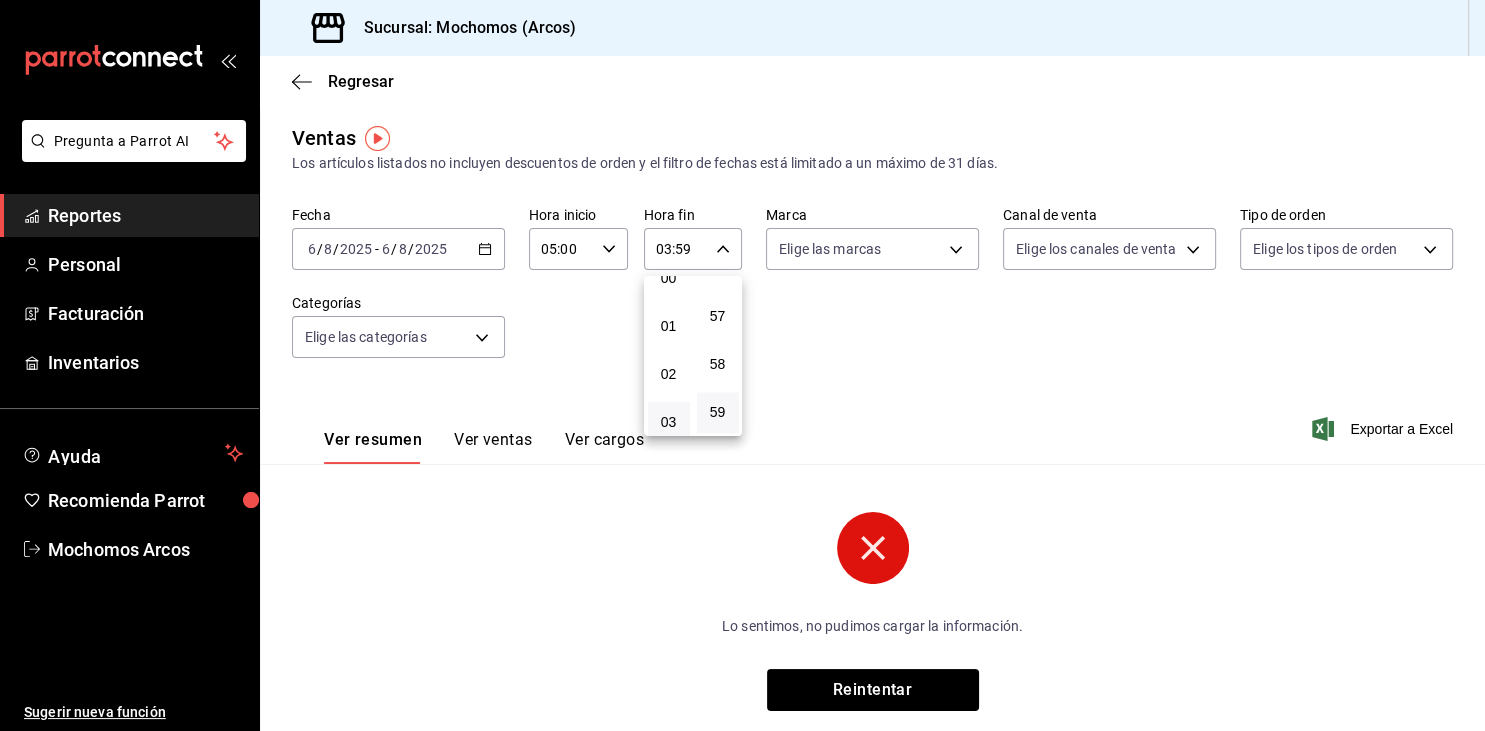 click at bounding box center (742, 365) 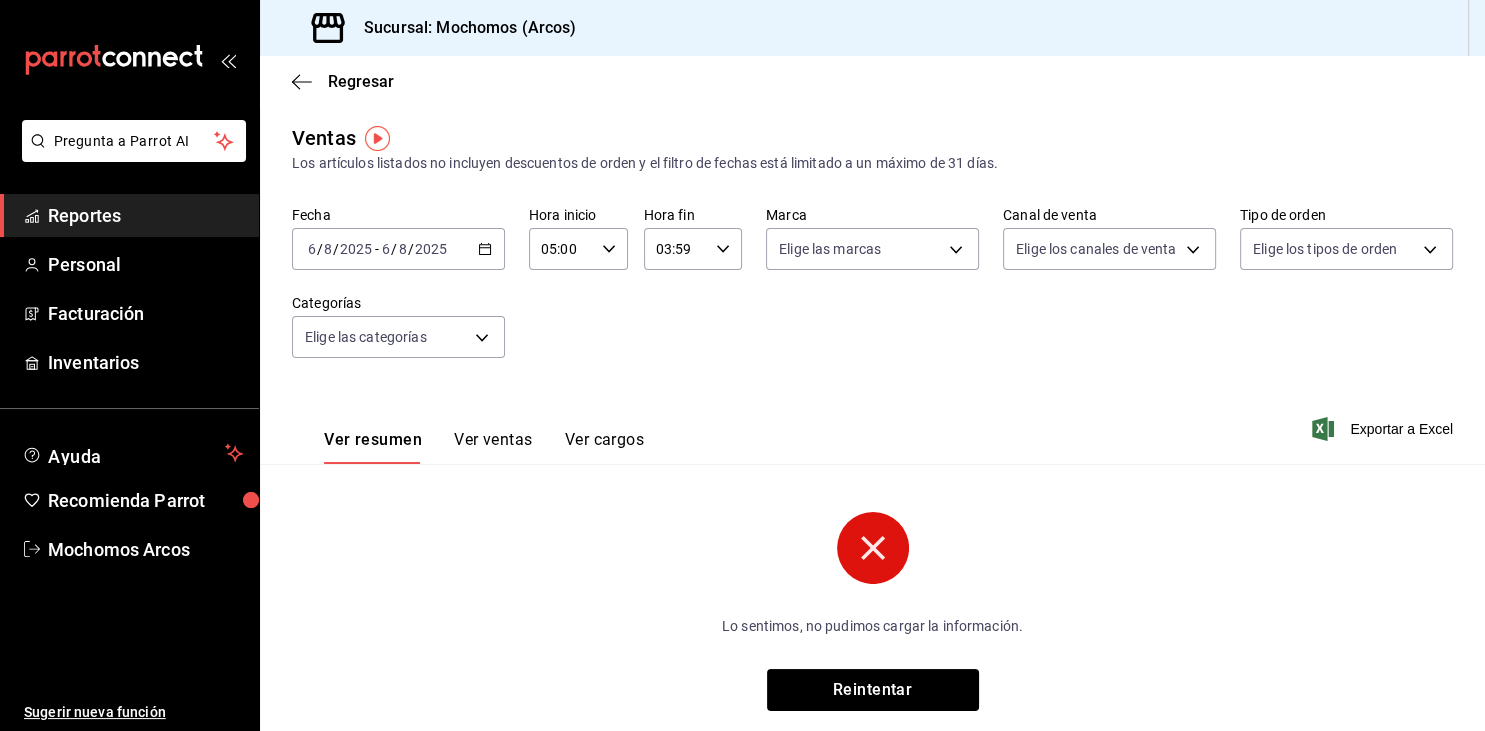 click 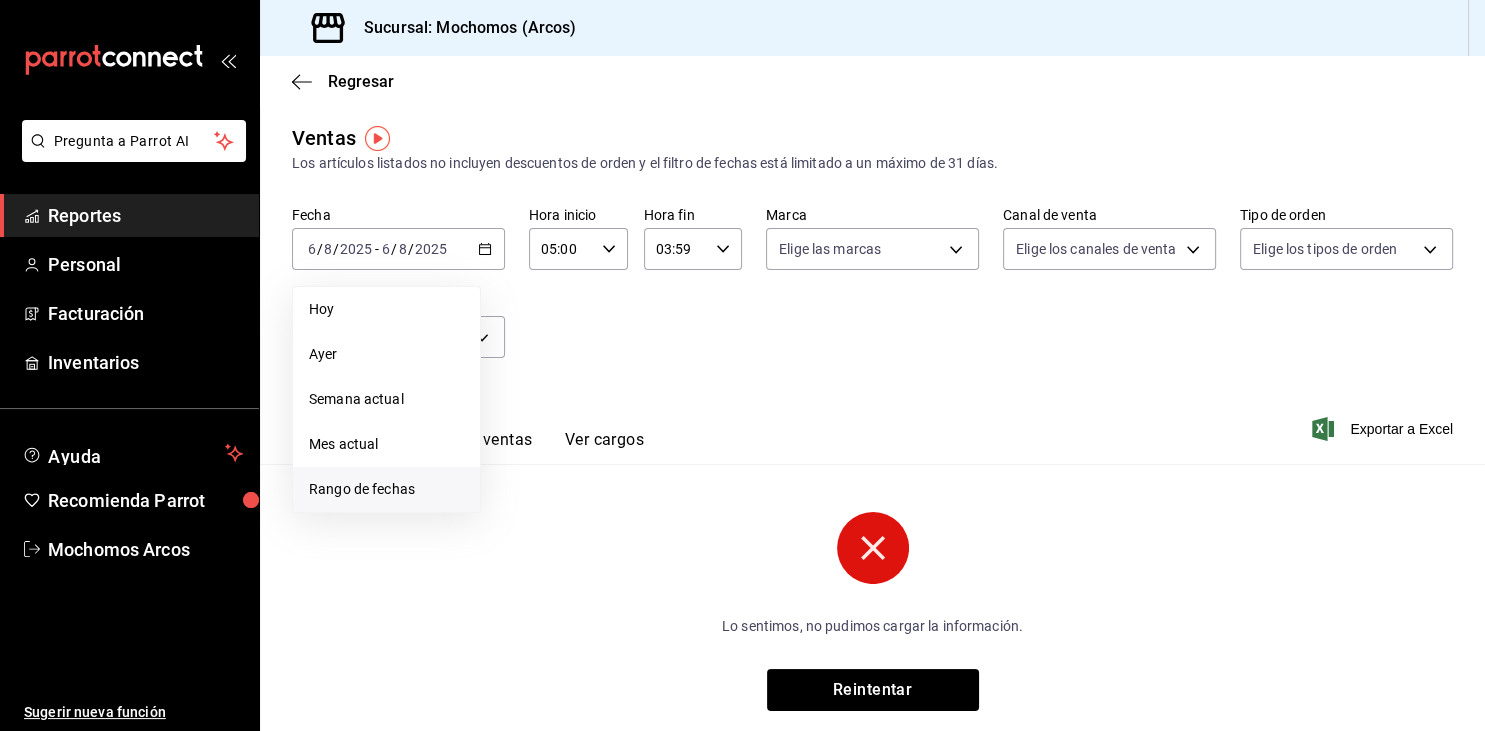 click on "Rango de fechas" at bounding box center [386, 489] 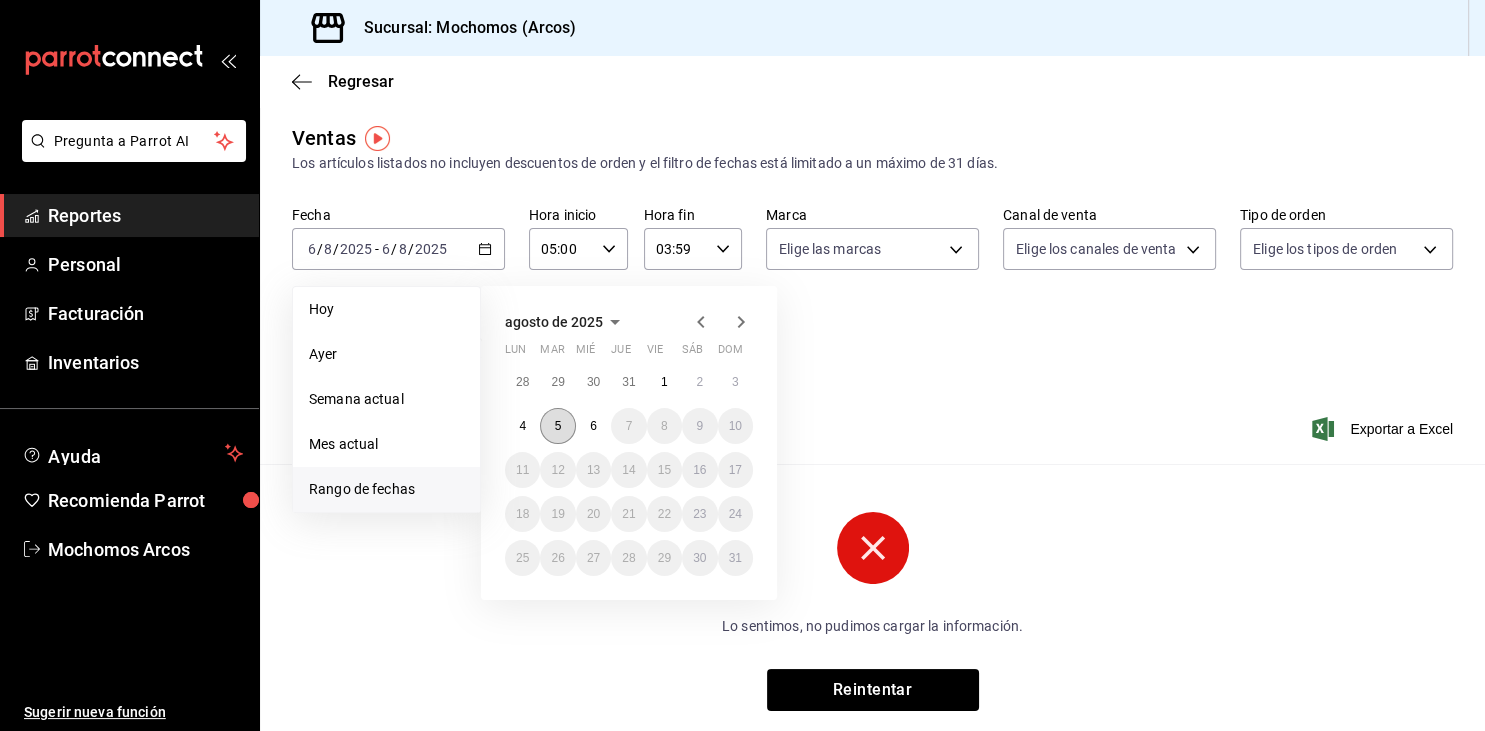 click on "5" at bounding box center [557, 426] 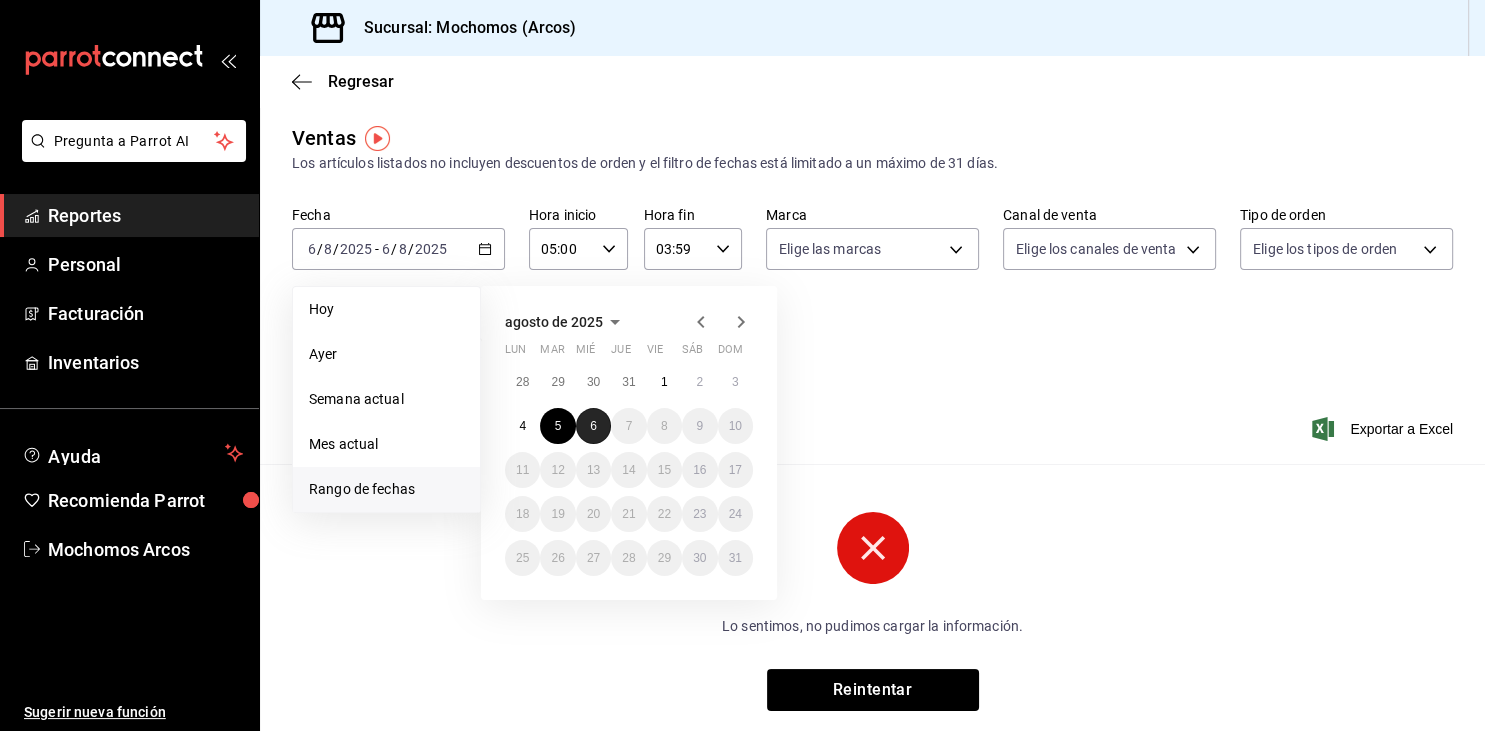 click on "6" at bounding box center [593, 426] 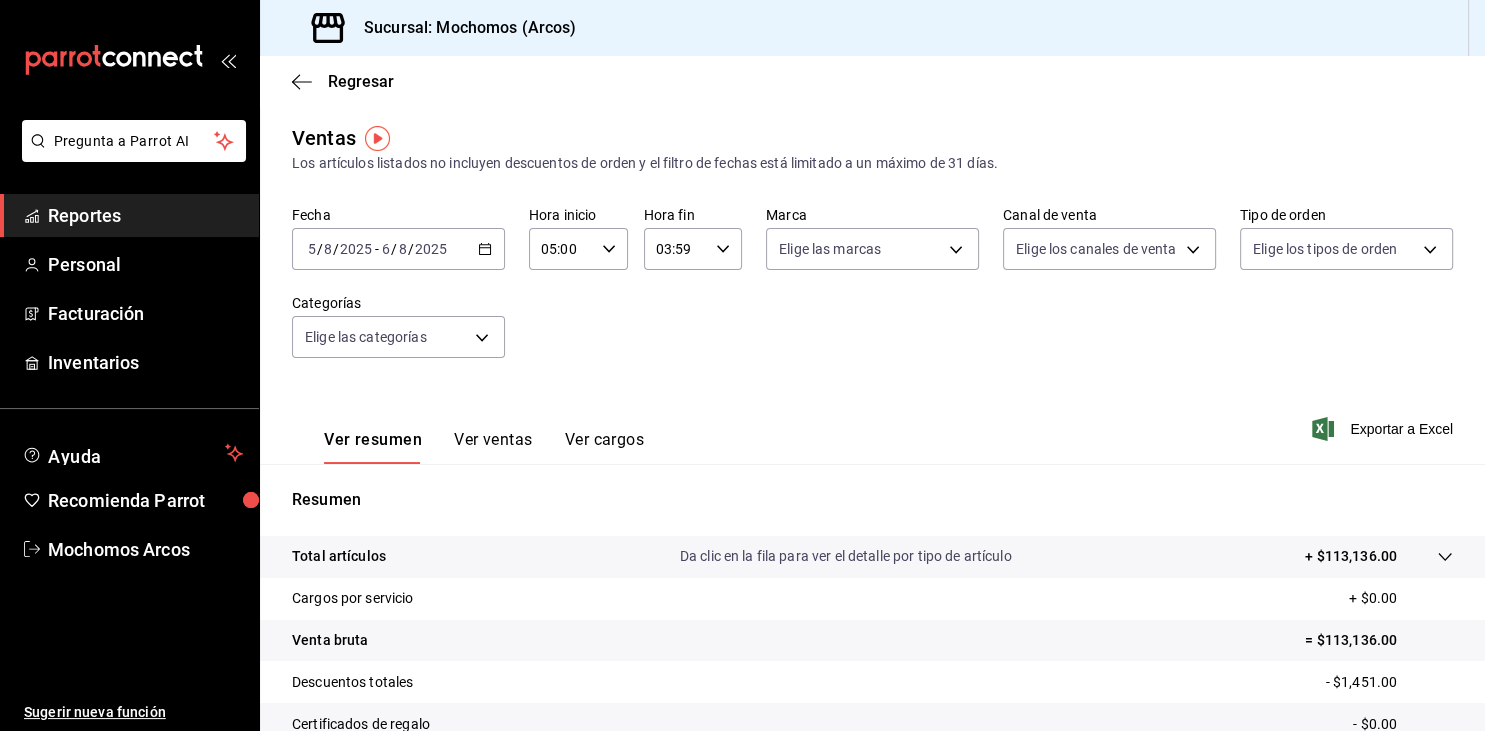 click on "Fecha [DATE] [DATE] - [DATE] [DATE] Hora inicio 05:00 Hora inicio Hora fin 03:59 Hora fin Marca Elige las marcas Canal de venta Elige los canales de venta Tipo de orden Elige los tipos de orden Categorías Elige las categorías" at bounding box center (872, 294) 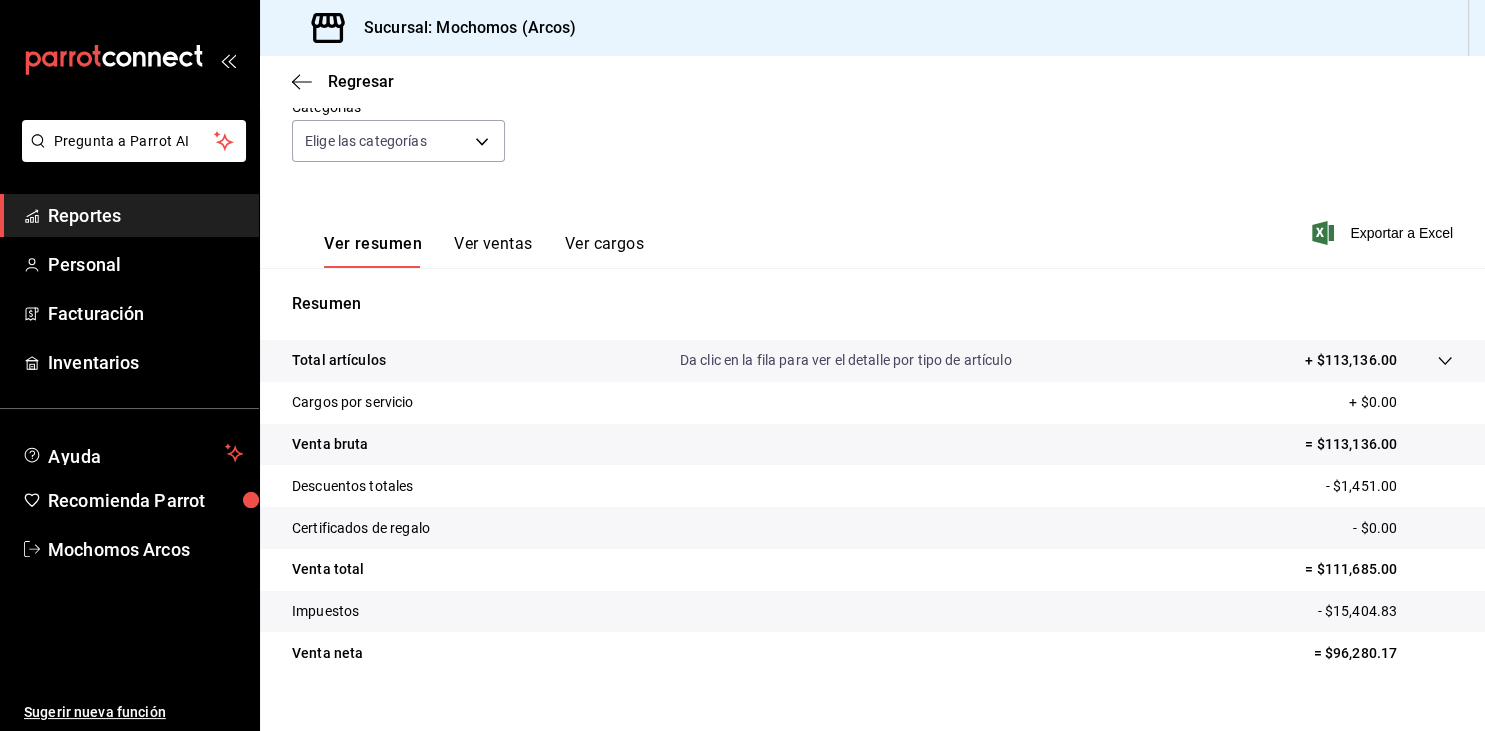 scroll, scrollTop: 227, scrollLeft: 0, axis: vertical 